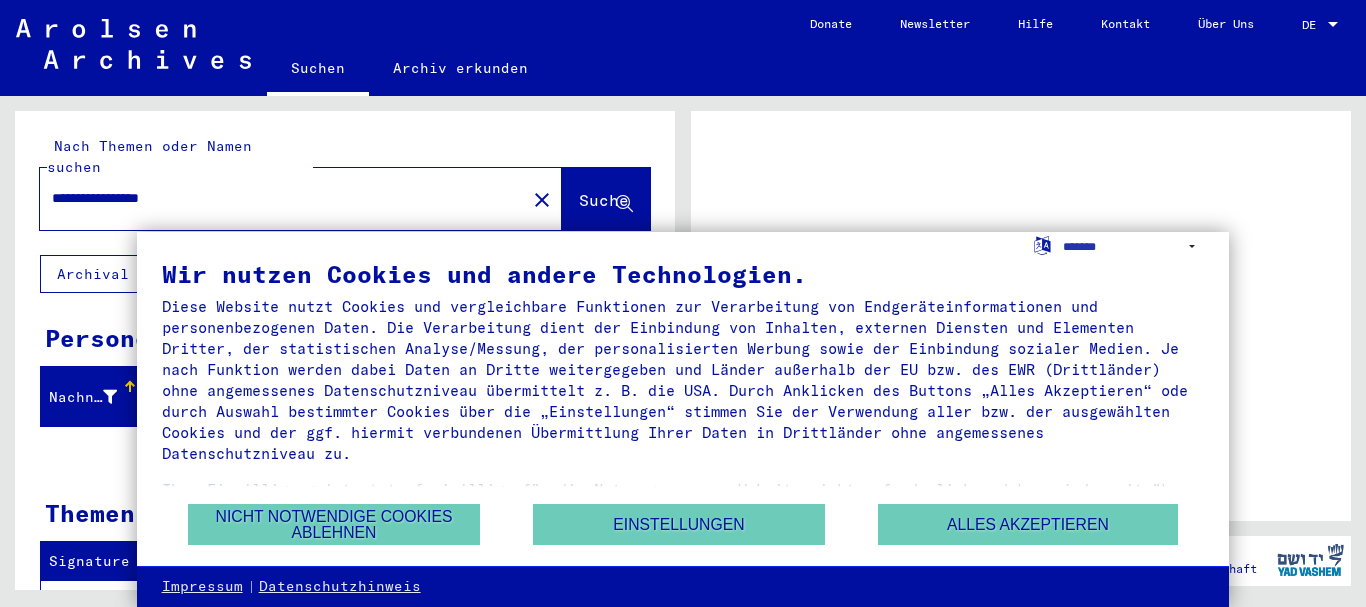 scroll, scrollTop: 0, scrollLeft: 0, axis: both 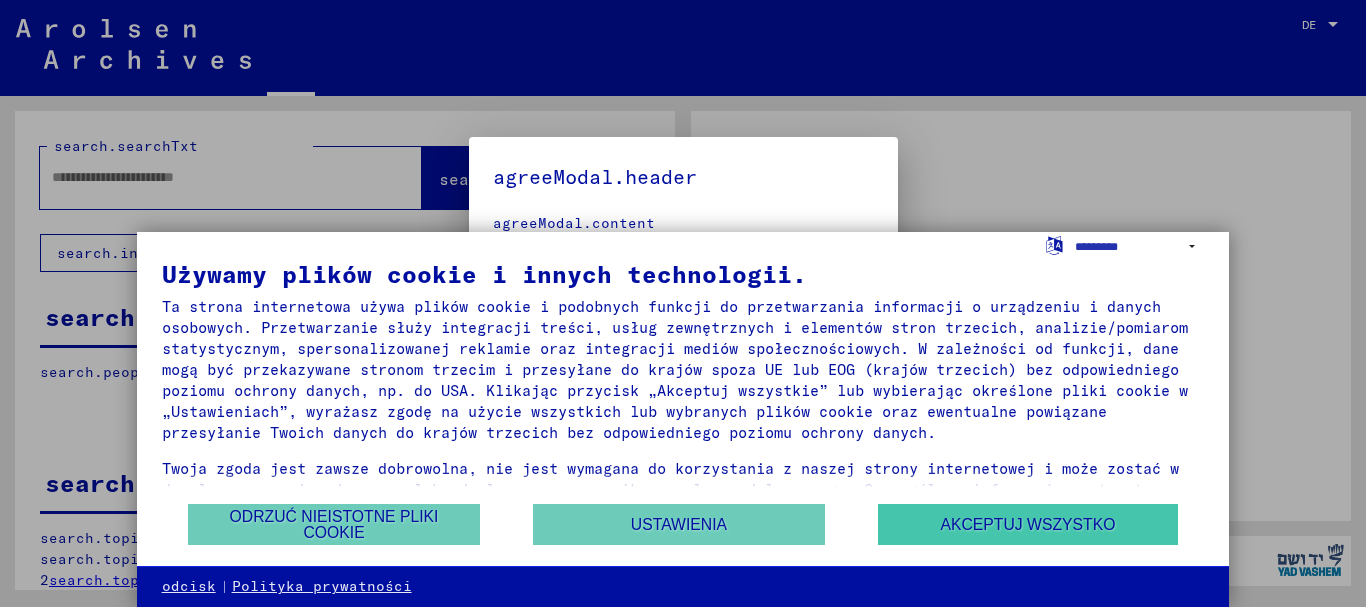 type on "**********" 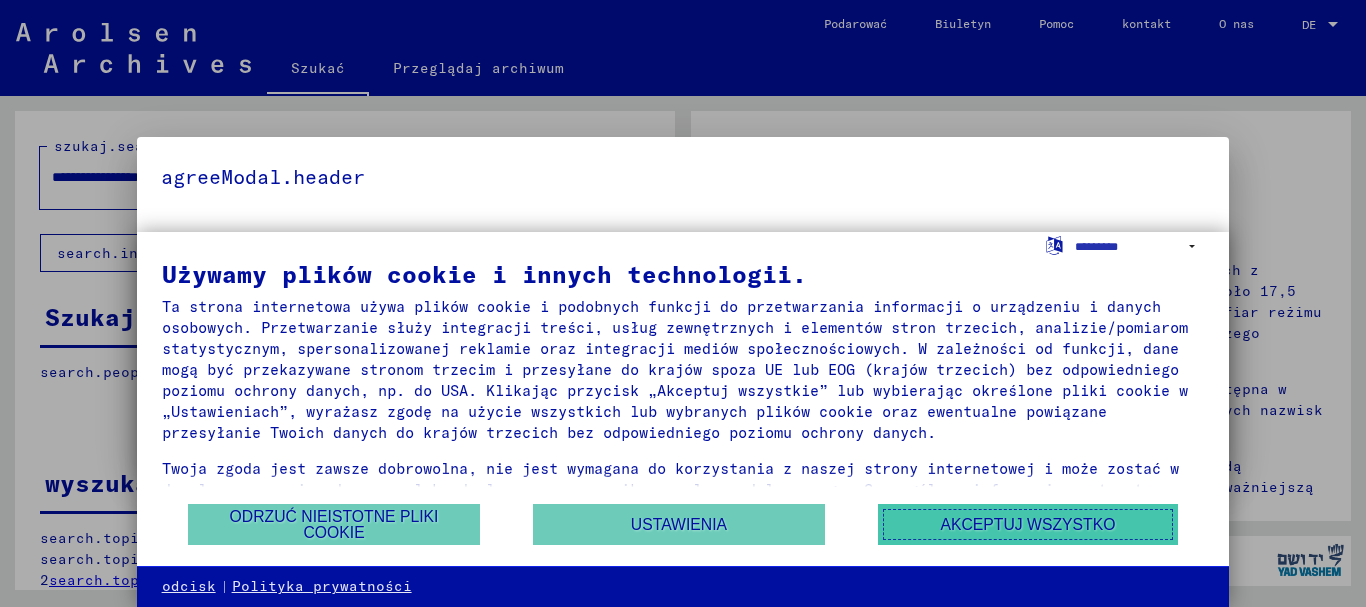 click on "Akceptuj wszystko" at bounding box center [1028, 524] 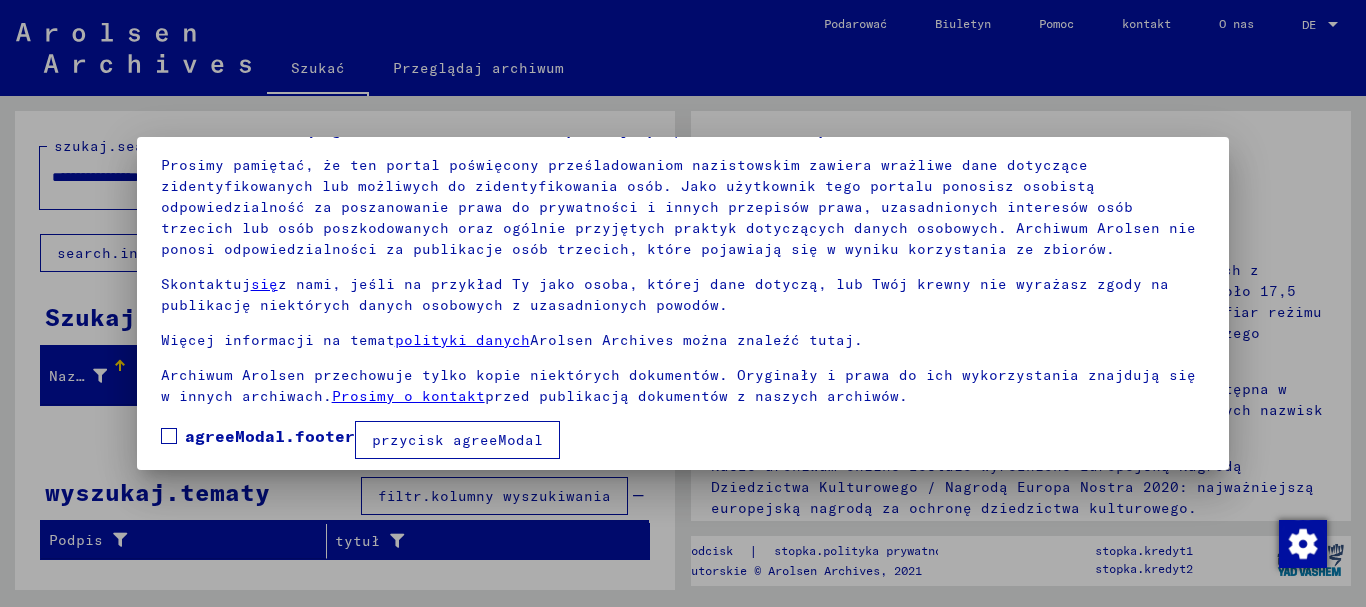 scroll, scrollTop: 140, scrollLeft: 0, axis: vertical 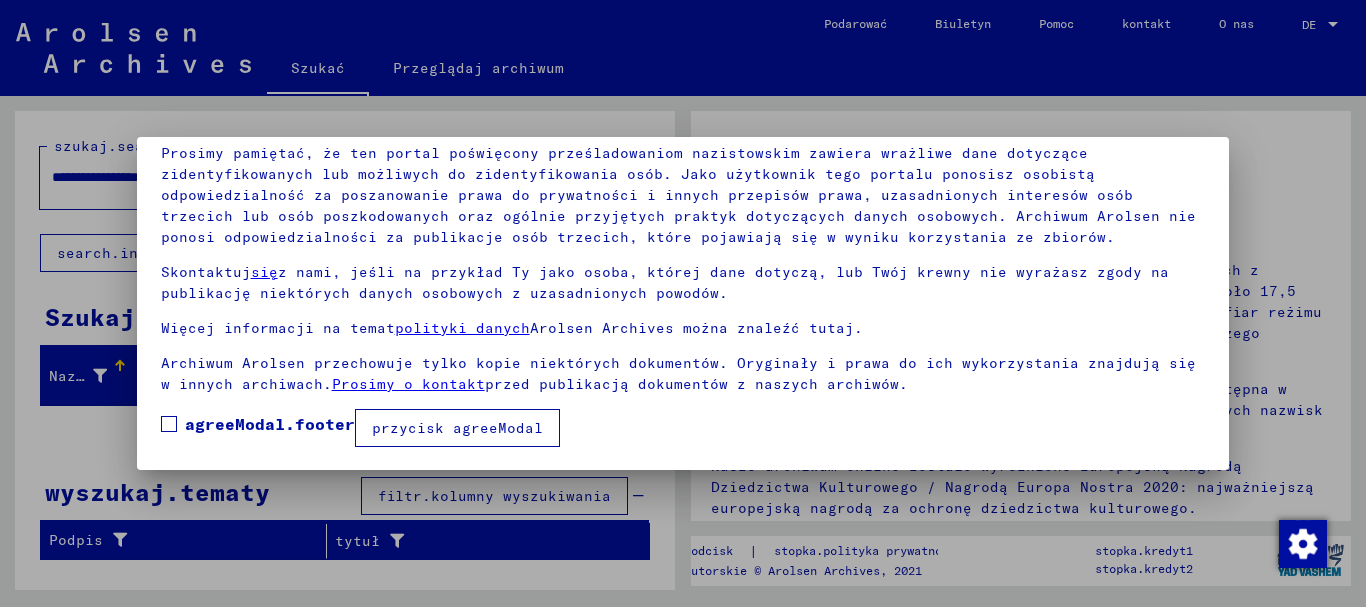 click on "przycisk agreeModal" at bounding box center (457, 428) 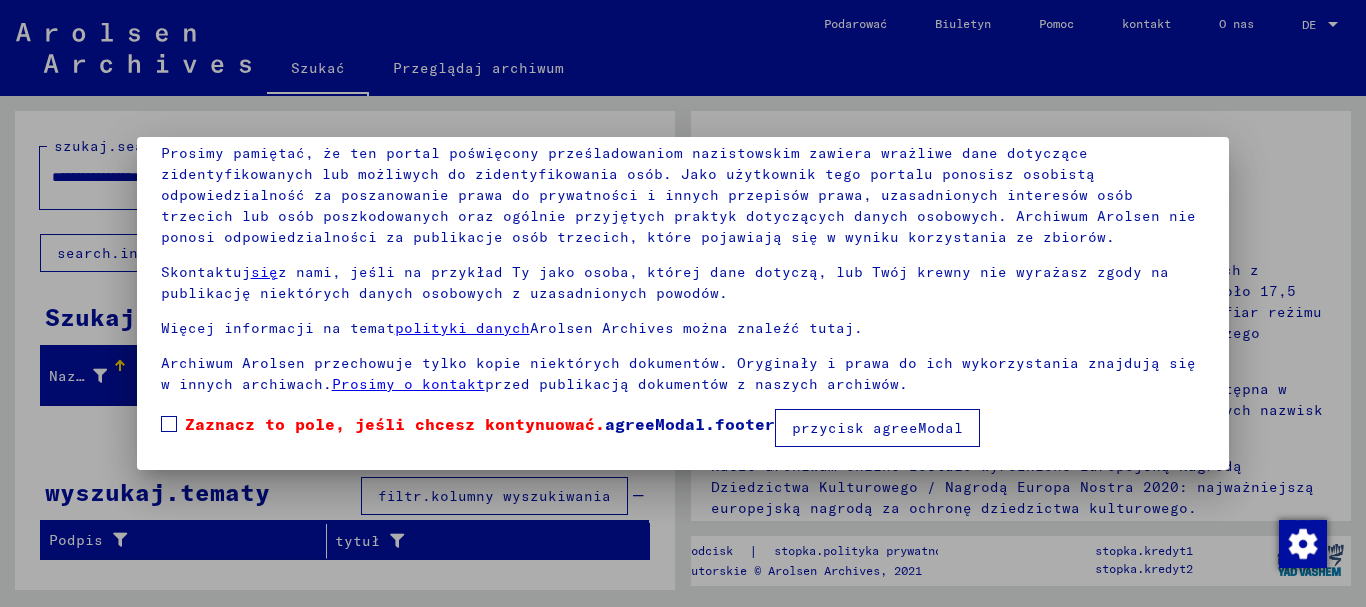 click at bounding box center [169, 424] 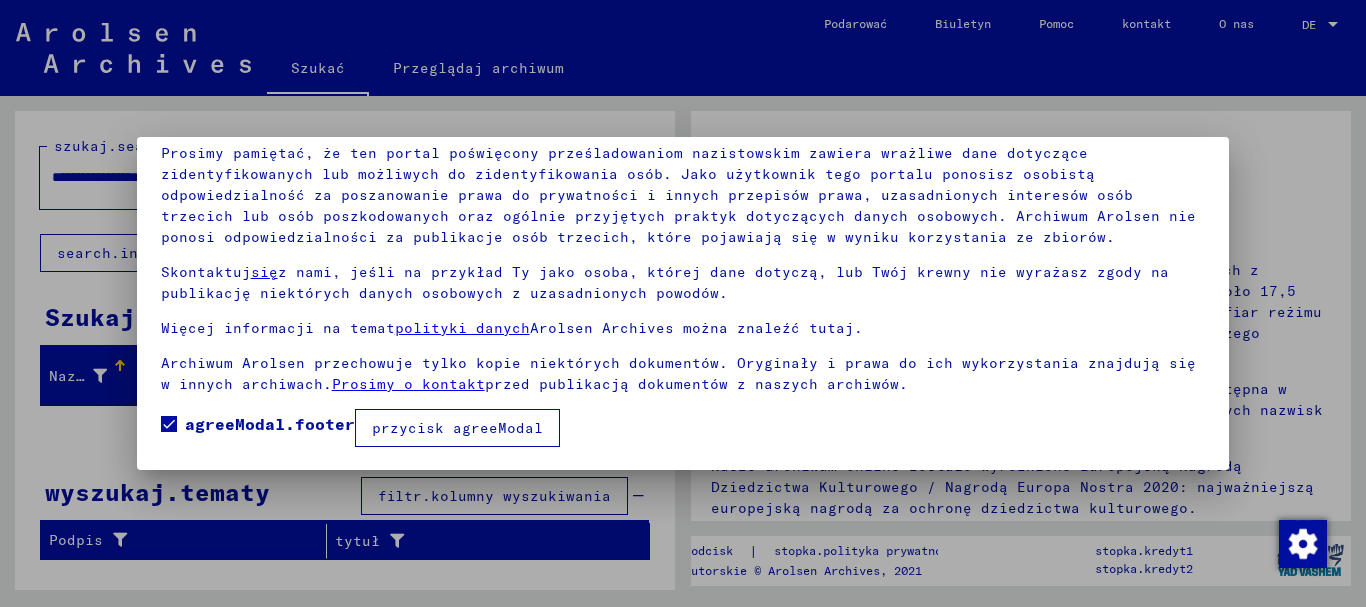 click on "przycisk agreeModal" at bounding box center (457, 428) 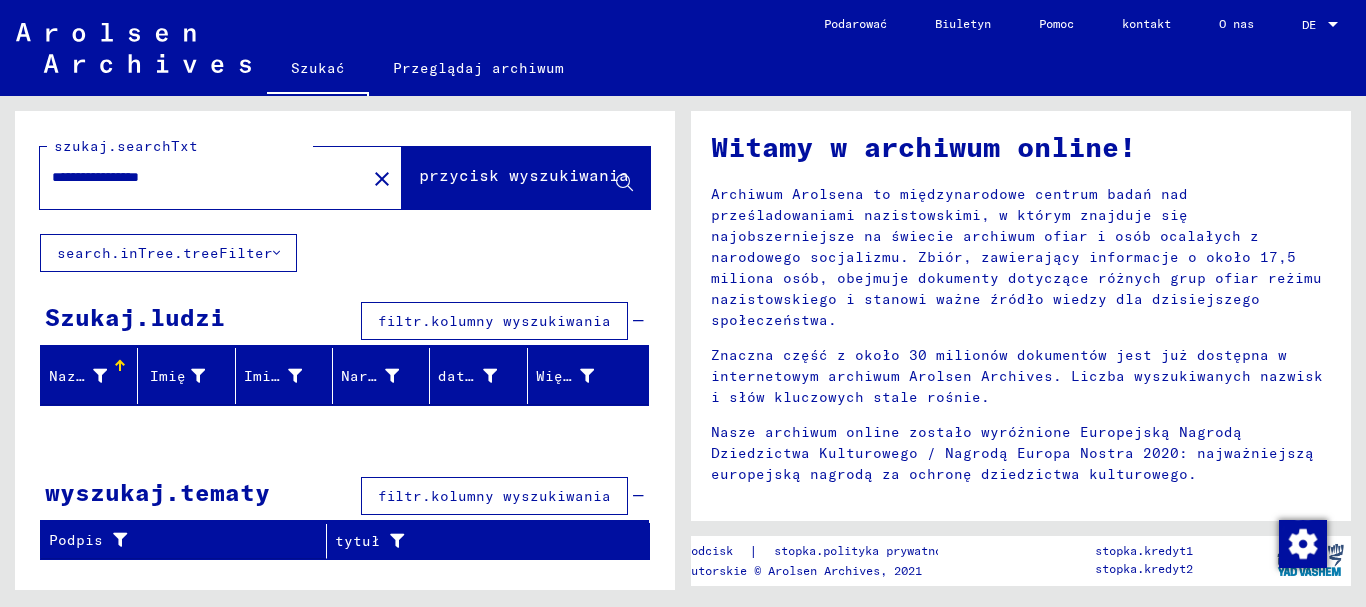 scroll, scrollTop: 100, scrollLeft: 0, axis: vertical 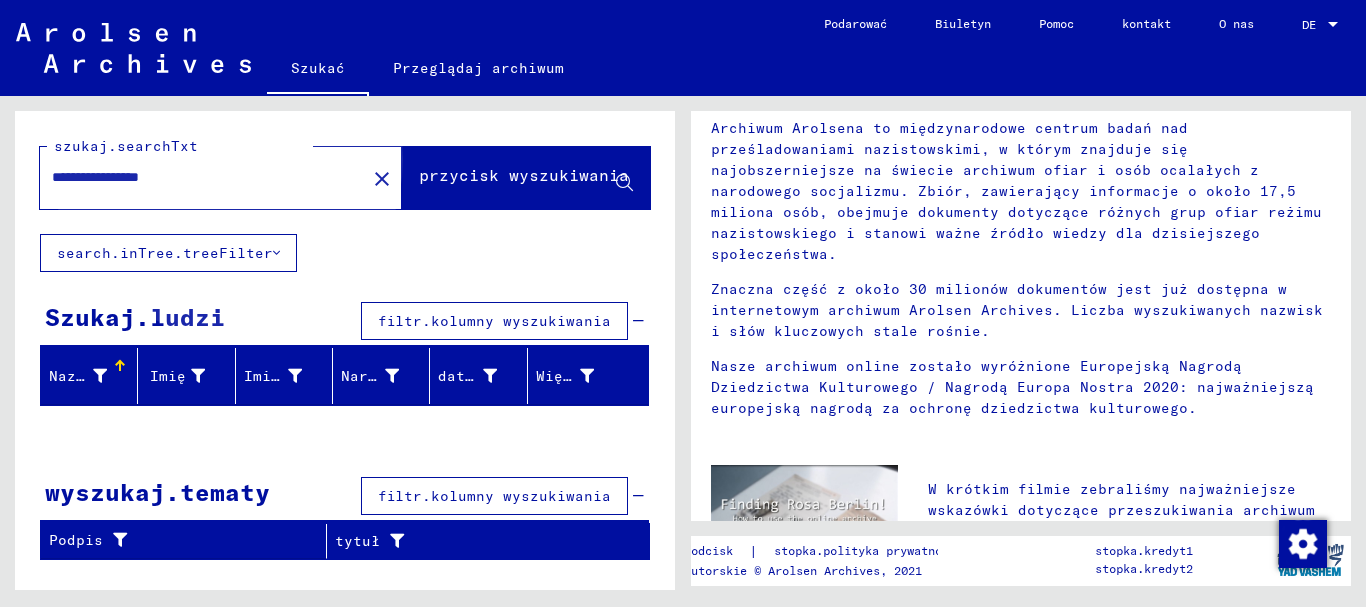 click on "przycisk wyszukiwania" 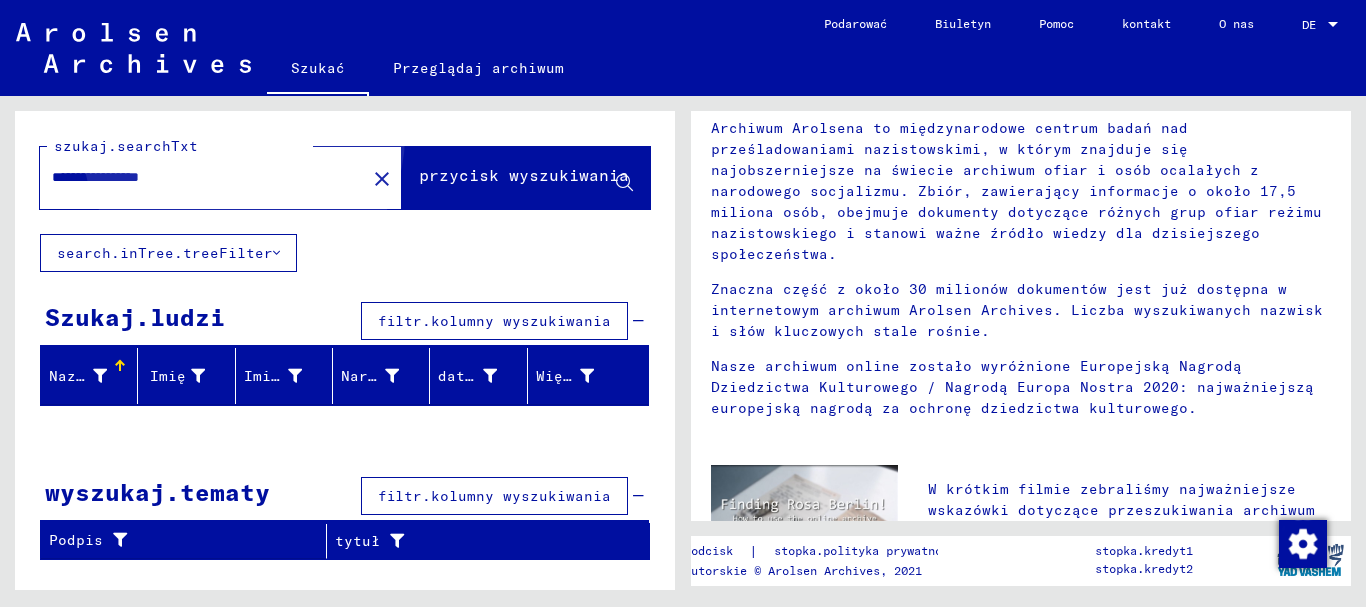 click on "przycisk wyszukiwania" 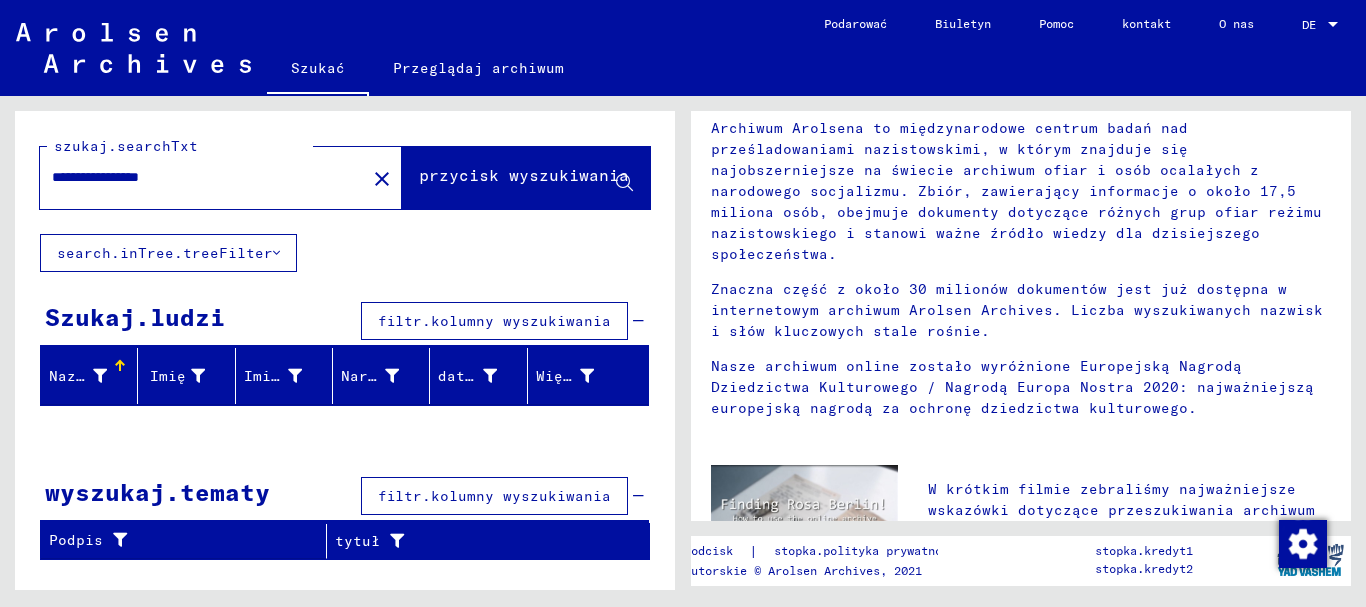 click on "Witamy w archiwum online!
Archiwum Arolsena to międzynarodowe centrum badań nad prześladowaniami nazistowskimi, w którym znajduje się najobszerniejsze na świecie archiwum ofiar i osób ocalałych z narodowego socjalizmu. Zbiór, zawierający informacje o około 17,5 miliona osób, obejmuje dokumenty dotyczące różnych grup ofiar reżimu nazistowskiego i stanowi ważne źródło wiedzy dla dzisiejszego społeczeństwa.
Znaczna część z około 30 milionów dokumentów jest już dostępna w internetowym archiwum Arolsen Archives. Liczba wyszukiwanych nazwisk i słów kluczowych stale rośnie.
Nasze archiwum online zostało wyróżnione Europejską Nagrodą Dziedzictwa Kulturowego / Nagrodą Europa Nostra 2020: najważniejszą europejską nagrodą za ochronę dziedzictwa kulturowego." 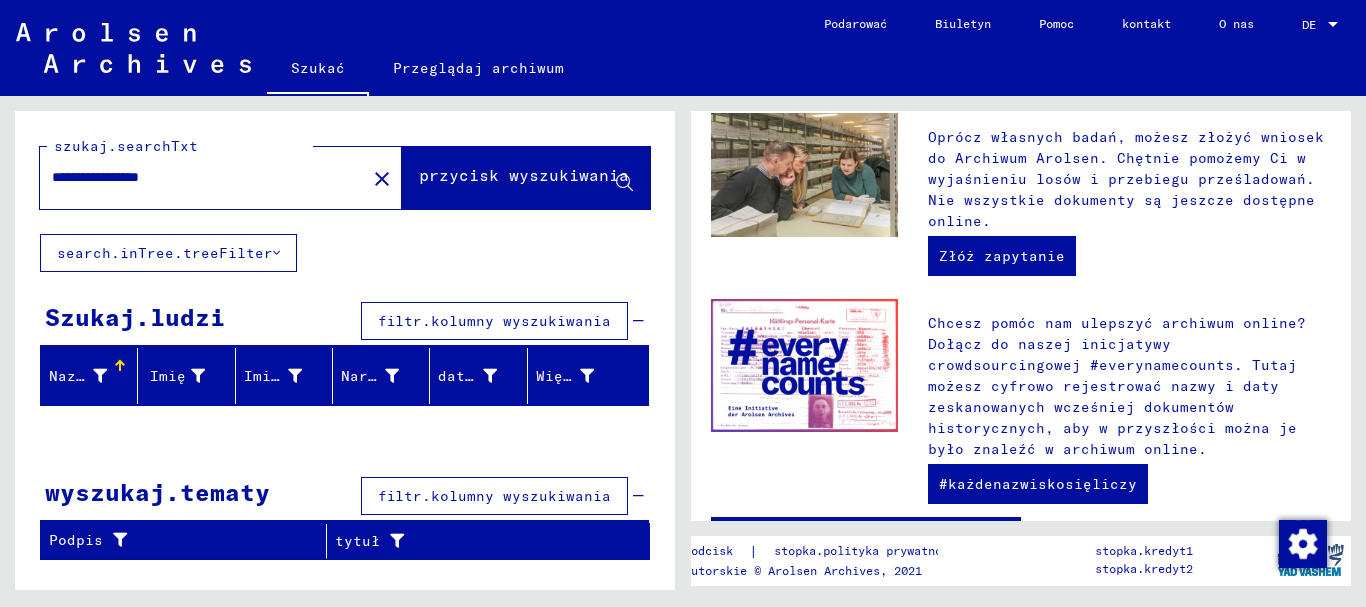 scroll, scrollTop: 861, scrollLeft: 0, axis: vertical 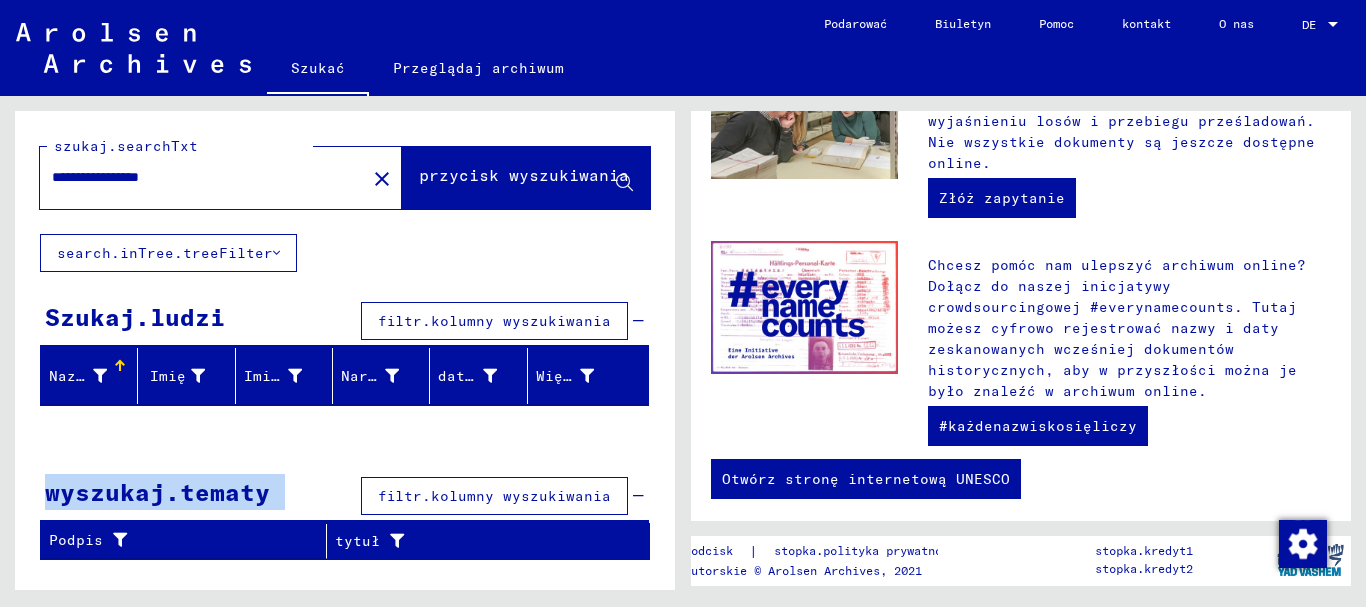 drag, startPoint x: 680, startPoint y: 408, endPoint x: 681, endPoint y: 468, distance: 60.00833 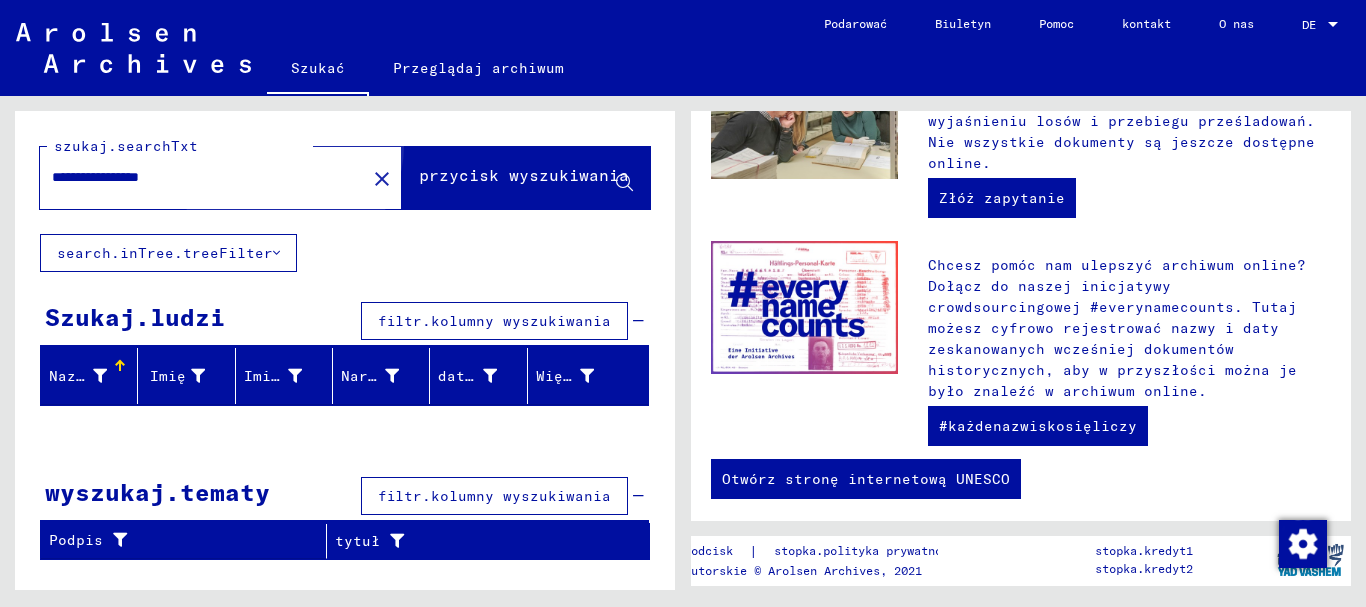 click on "przycisk wyszukiwania" 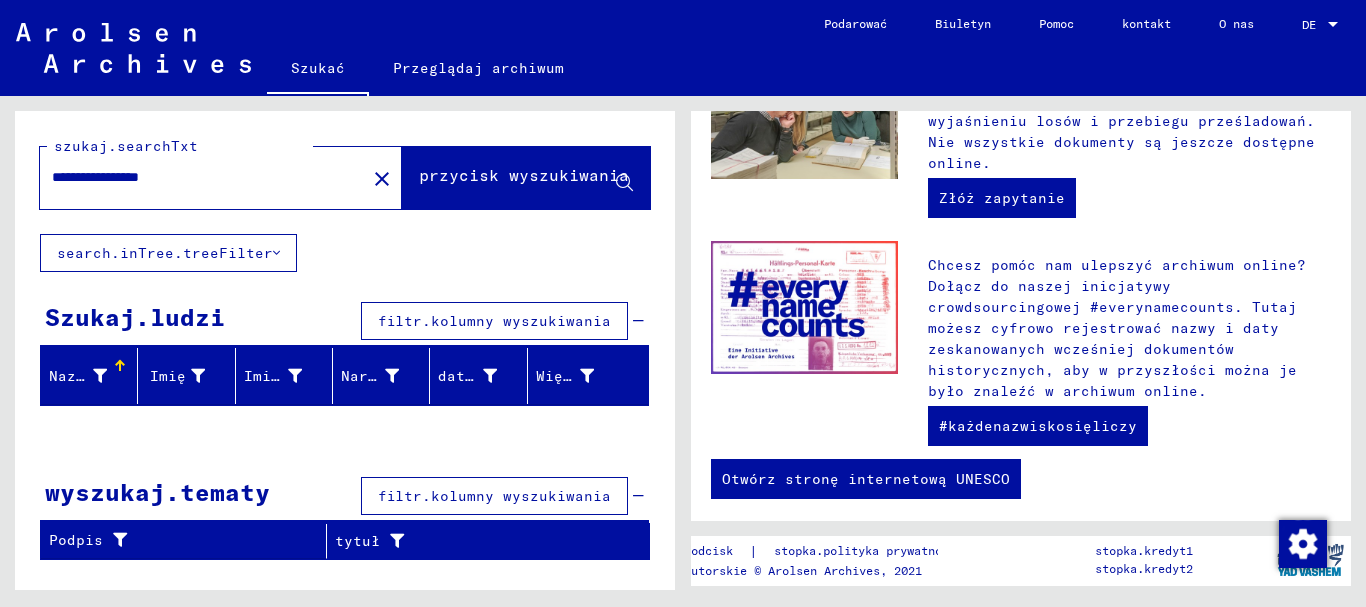 click on "przycisk wyszukiwania" 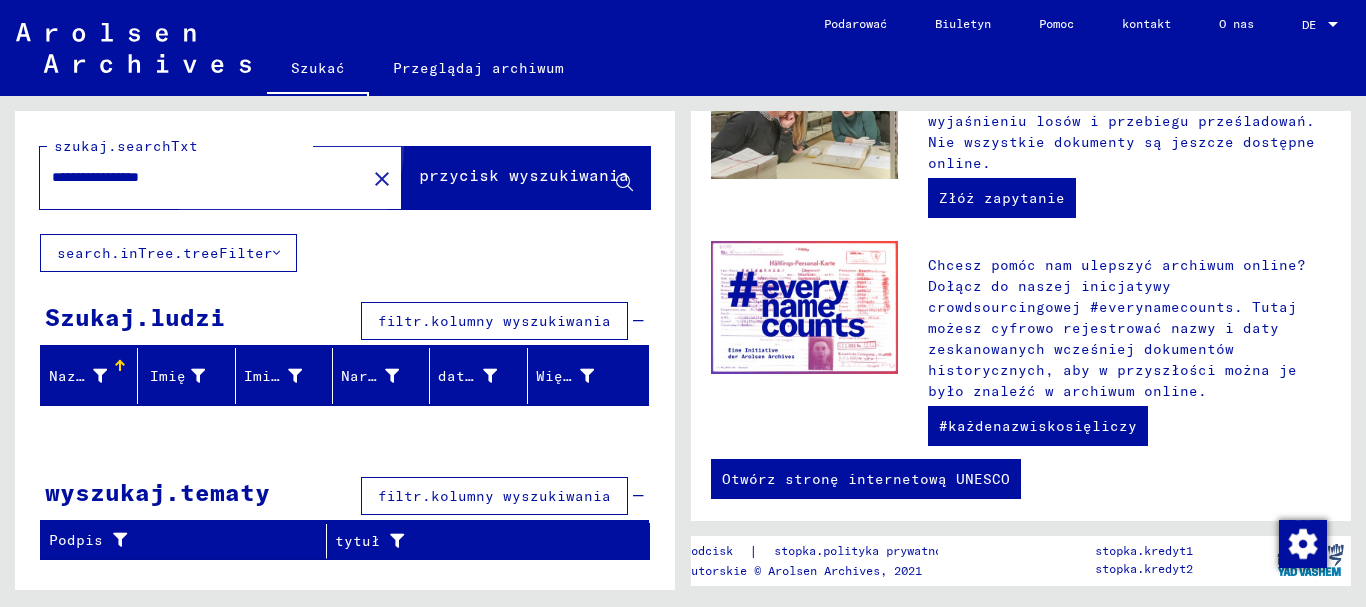 click on "przycisk wyszukiwania" 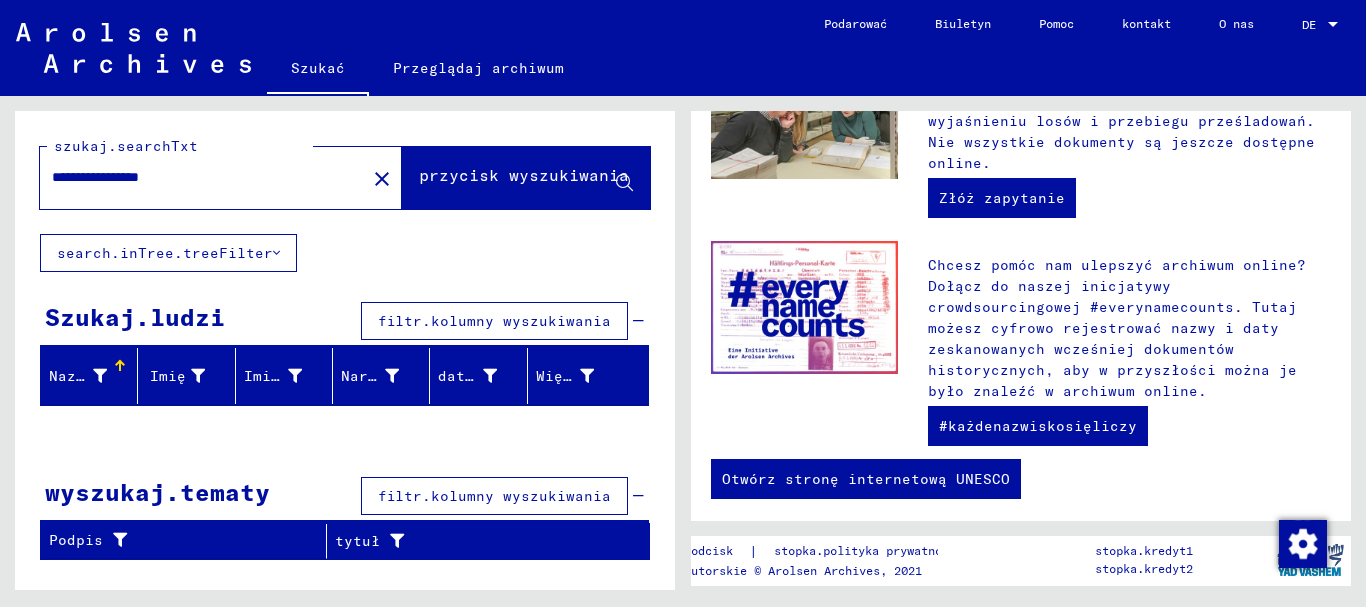 click on "filtr.kolumny wyszukiwania" at bounding box center (494, 496) 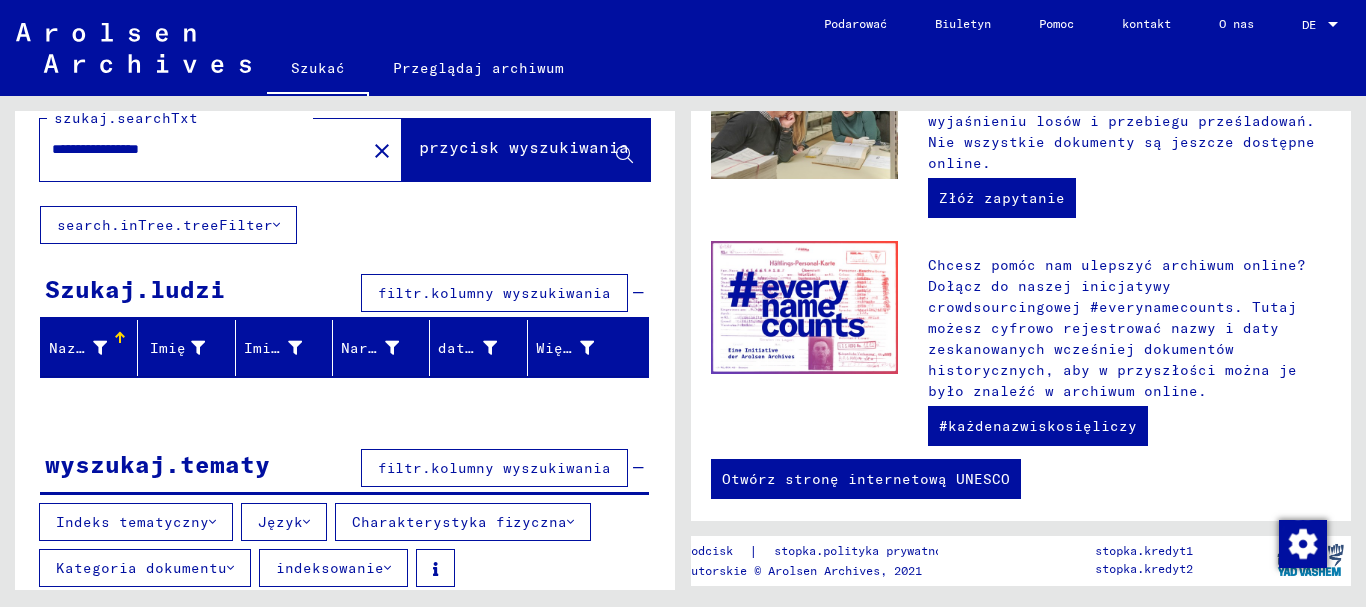 scroll, scrollTop: 71, scrollLeft: 0, axis: vertical 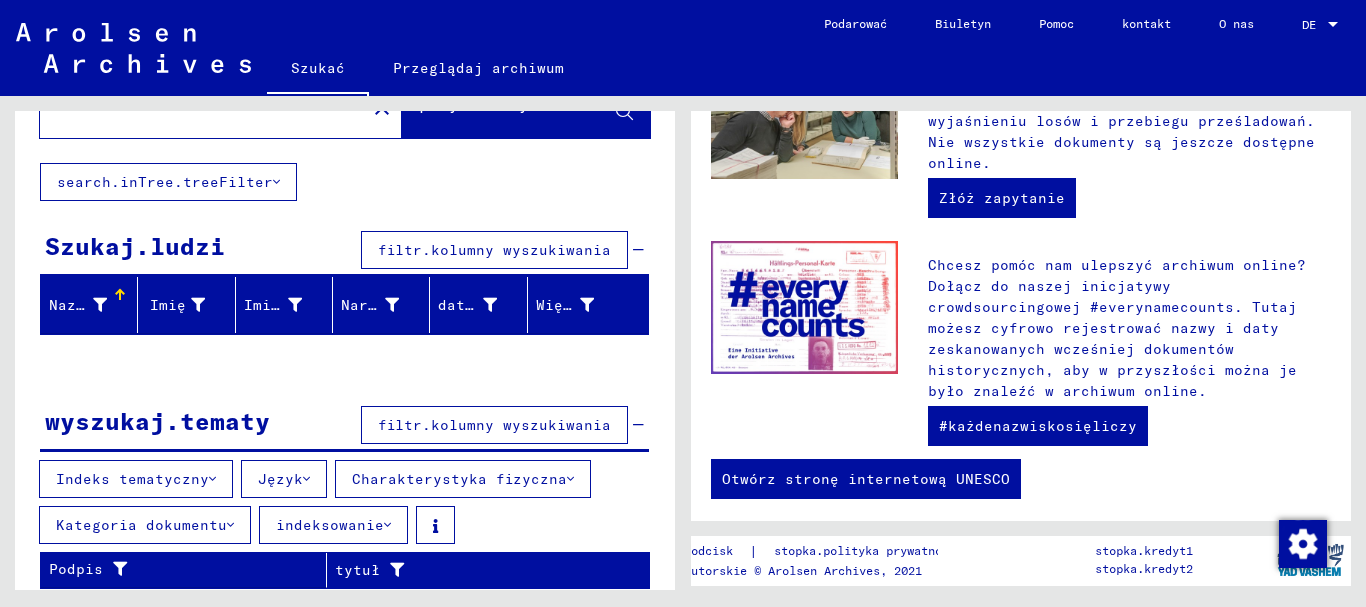 click on "filtr.kolumny wyszukiwania" at bounding box center [494, 425] 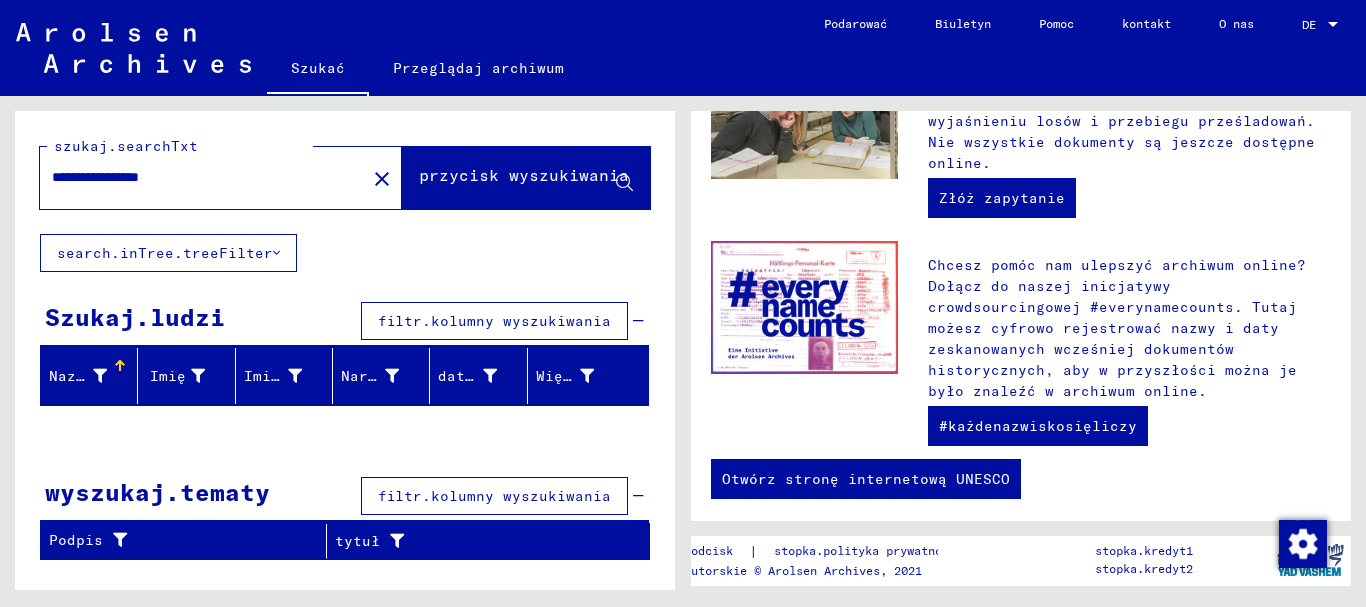 scroll, scrollTop: 0, scrollLeft: 0, axis: both 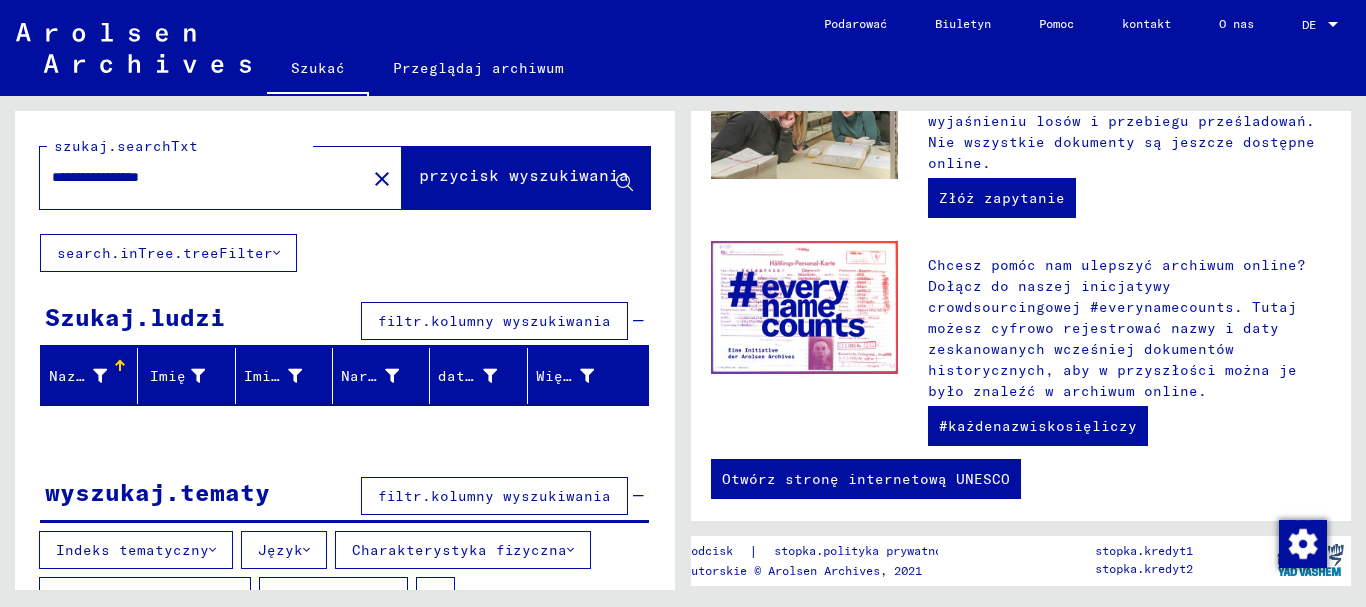 click on "przycisk wyszukiwania" 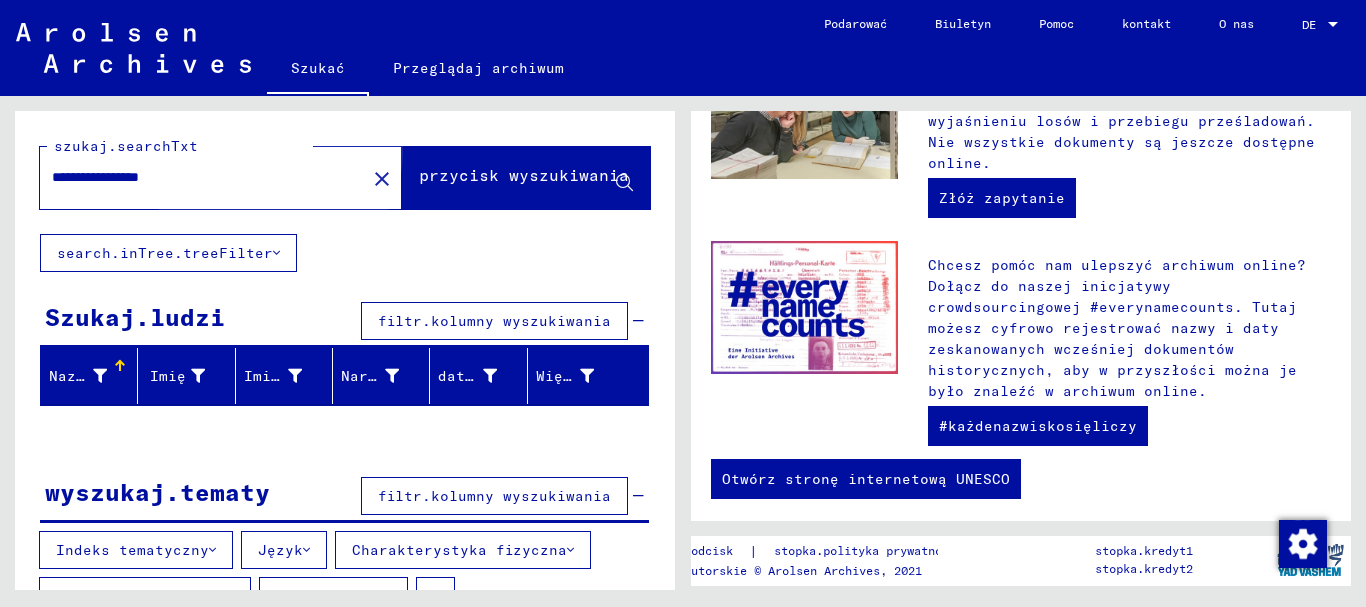 click on "przycisk wyszukiwania" 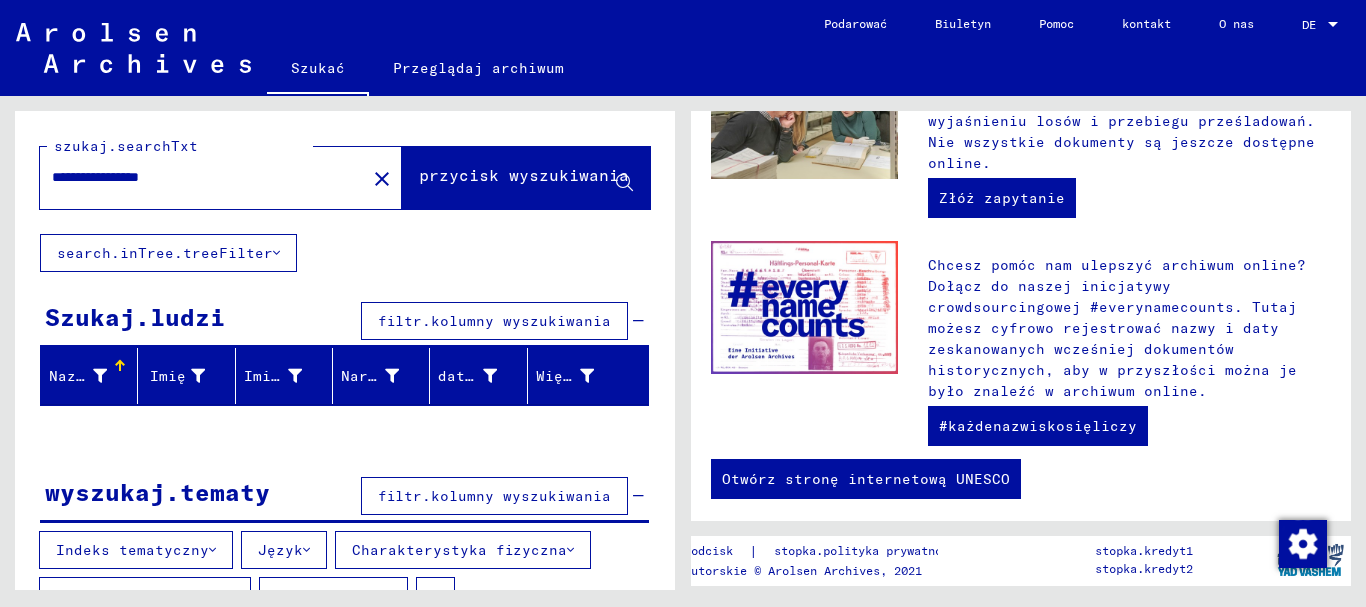 click on "przycisk wyszukiwania" 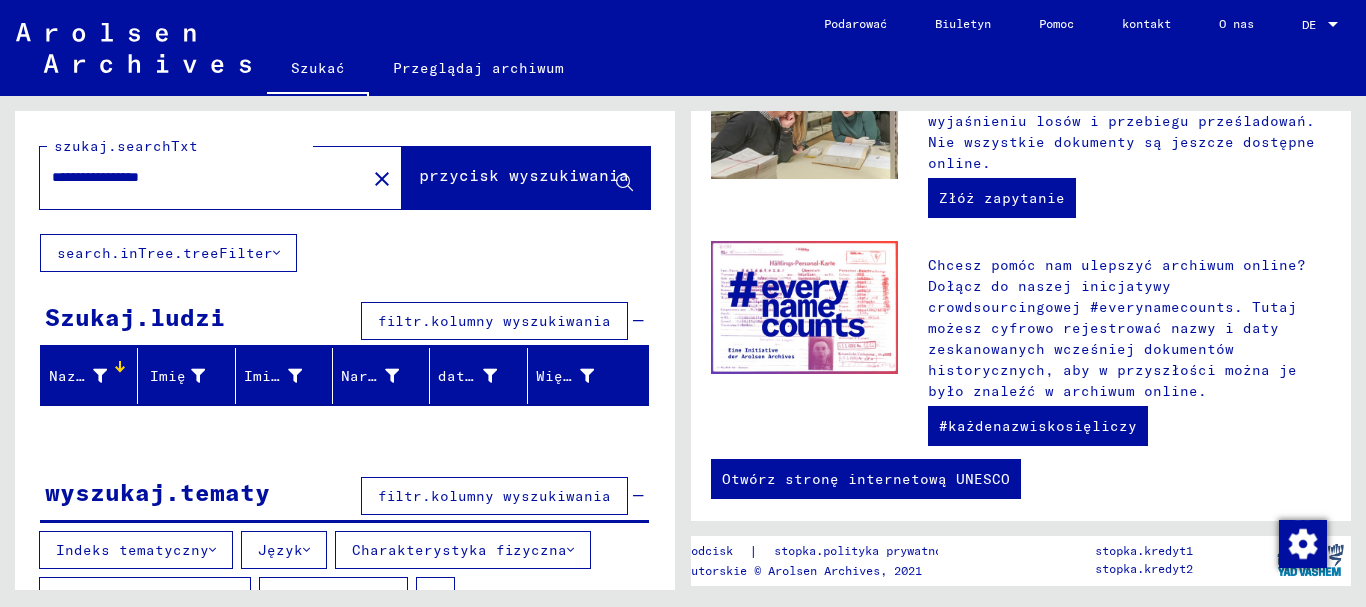 click on "Nazwisko" at bounding box center [85, 376] 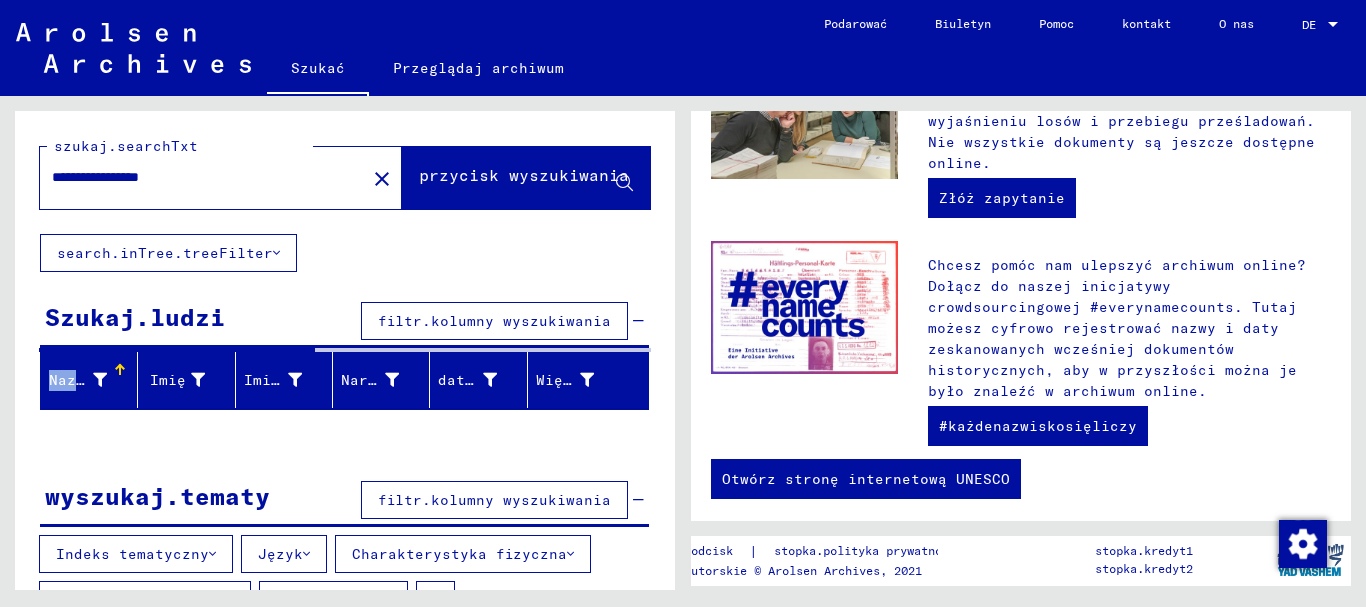 click on "Nazwisko" at bounding box center [78, 380] 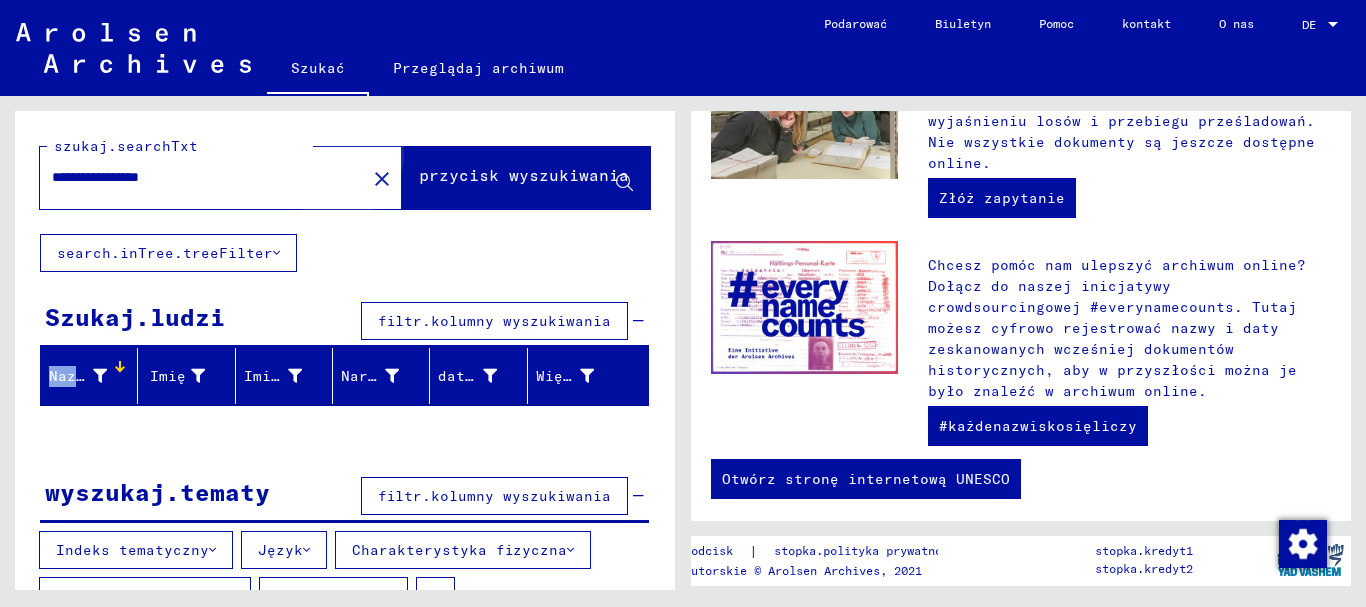 click on "przycisk wyszukiwania" 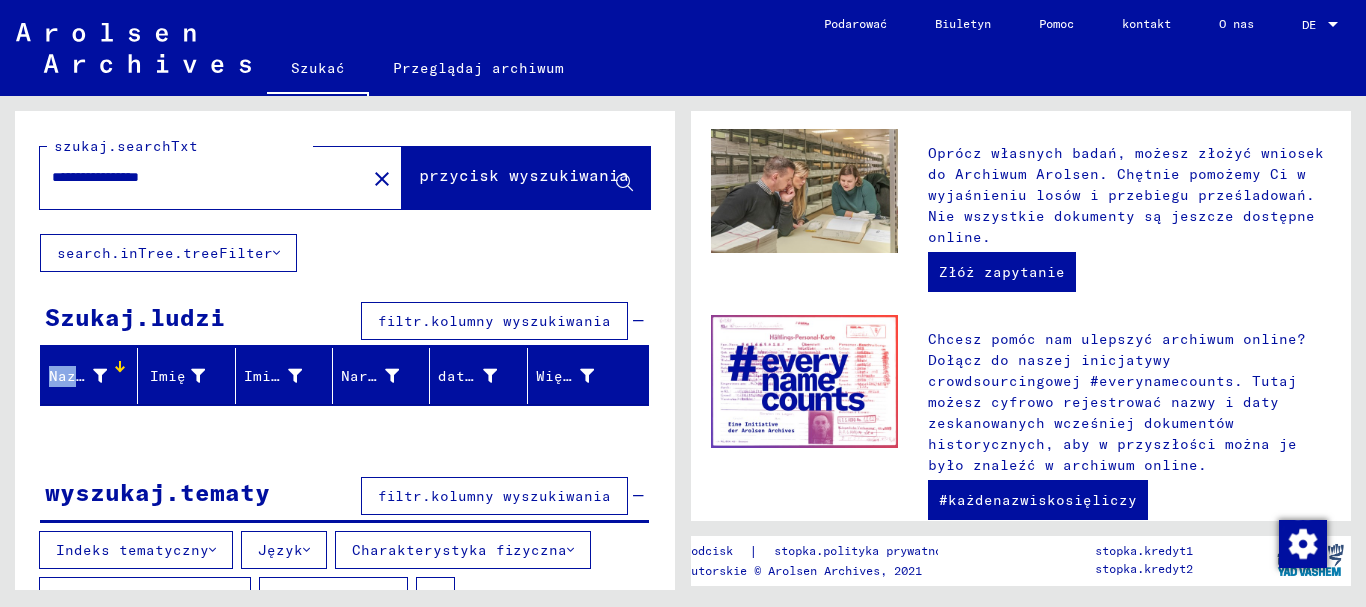scroll, scrollTop: 861, scrollLeft: 0, axis: vertical 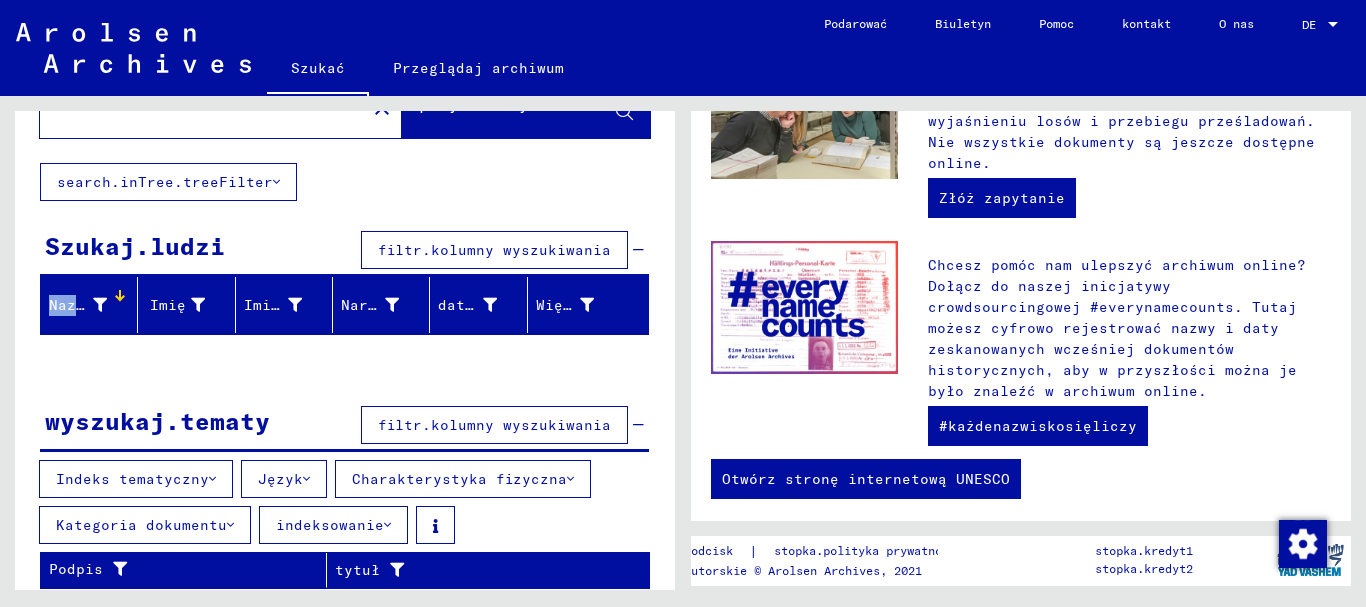 click on "filtr.kolumny wyszukiwania" at bounding box center [494, 425] 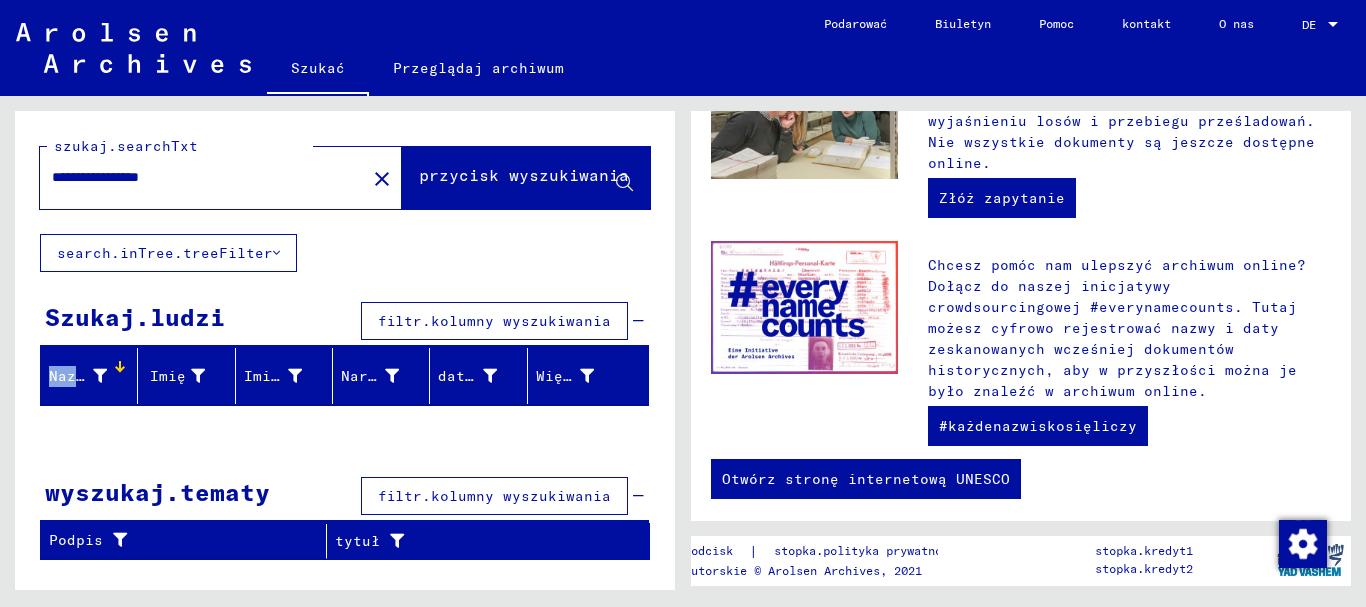 scroll, scrollTop: 0, scrollLeft: 0, axis: both 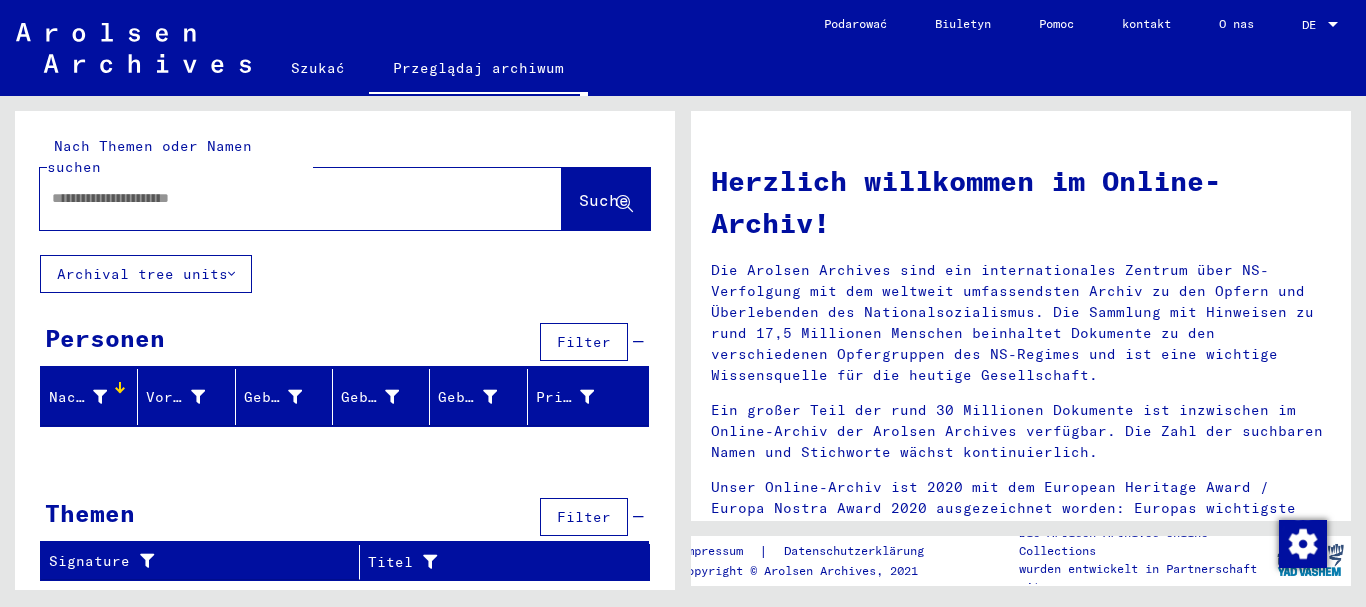 type on "**********" 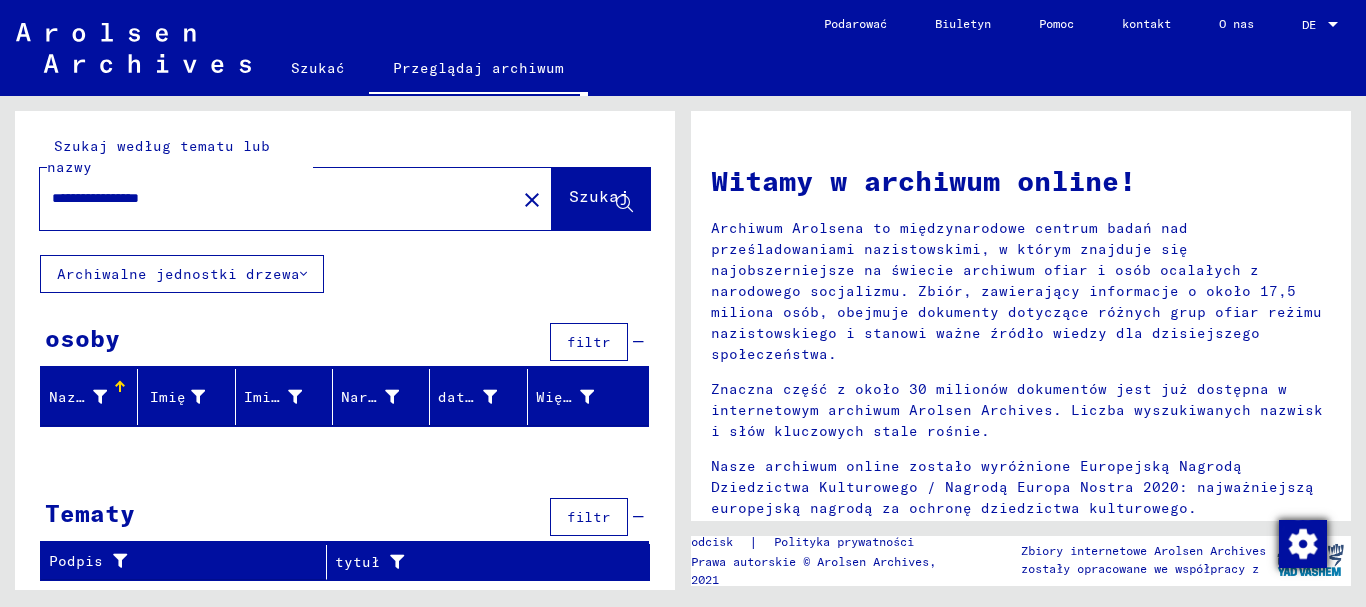 click at bounding box center [1303, 544] 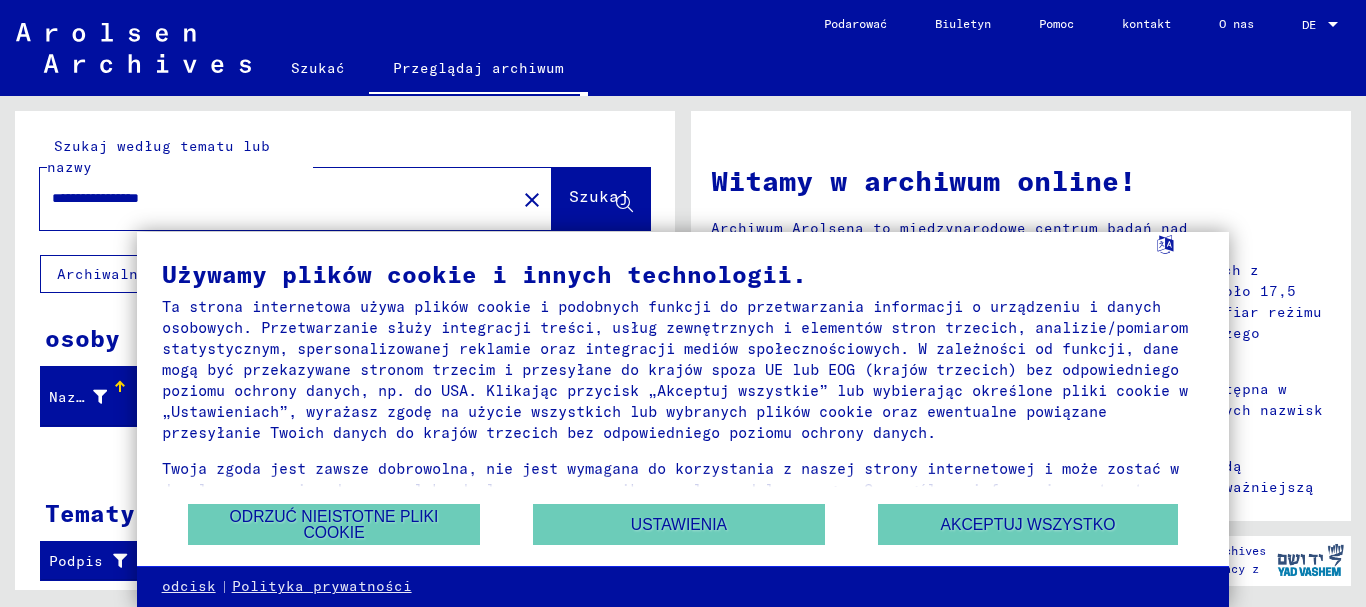 click on "Witamy w archiwum online!
Archiwum Arolsena to międzynarodowe centrum badań nad prześladowaniami nazistowskimi, w którym znajduje się najobszerniejsze na świecie archiwum ofiar i osób ocalałych z narodowego socjalizmu. Zbiór, zawierający informacje o około 17,5 miliona osób, obejmuje dokumenty dotyczące różnych grup ofiar reżimu nazistowskiego i stanowi ważne źródło wiedzy dla dzisiejszego społeczeństwa.
Znaczna część z około 30 milionów dokumentów jest już dostępna w internetowym archiwum Arolsen Archives. Liczba wyszukiwanych nazwisk i słów kluczowych stale rośnie.
Nasze archiwum online zostało wyróżnione Europejską Nagrodą Dziedzictwa Kulturowego / Nagrodą Europa Nostra 2020: najważniejszą europejską nagrodą za ochronę dziedzictwa kulturowego." 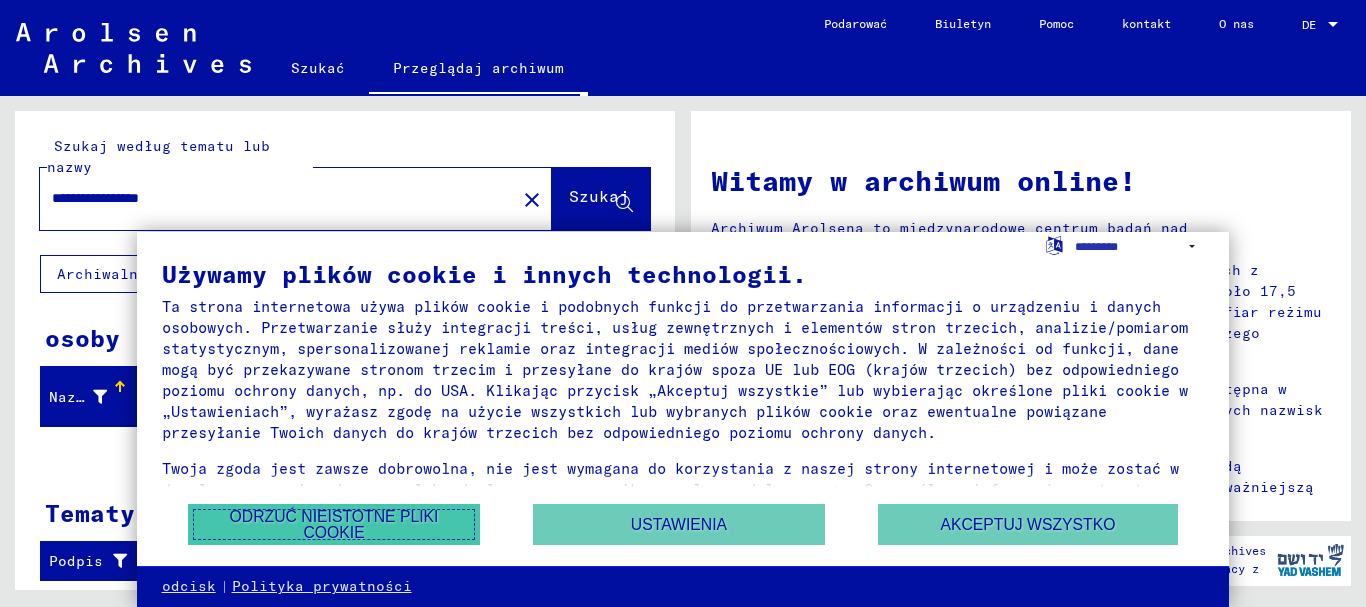 click on "Odrzuć nieistotne pliki cookie" at bounding box center [334, 524] 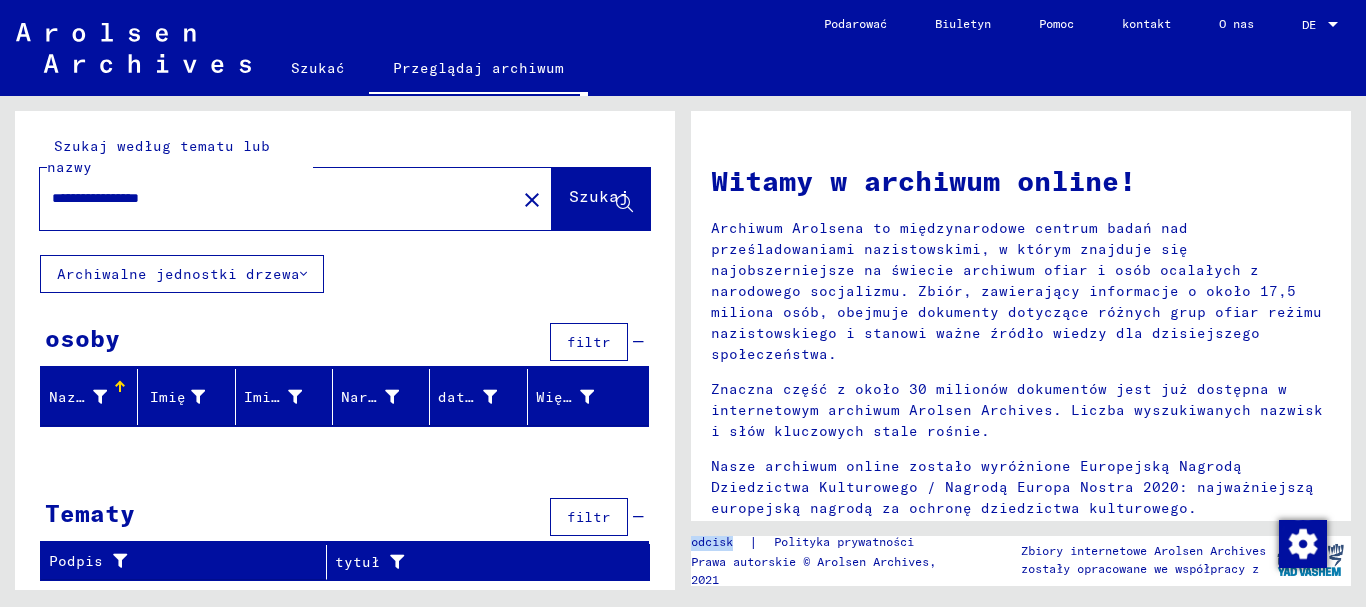 click on "Archiwalne jednostki drzewa" 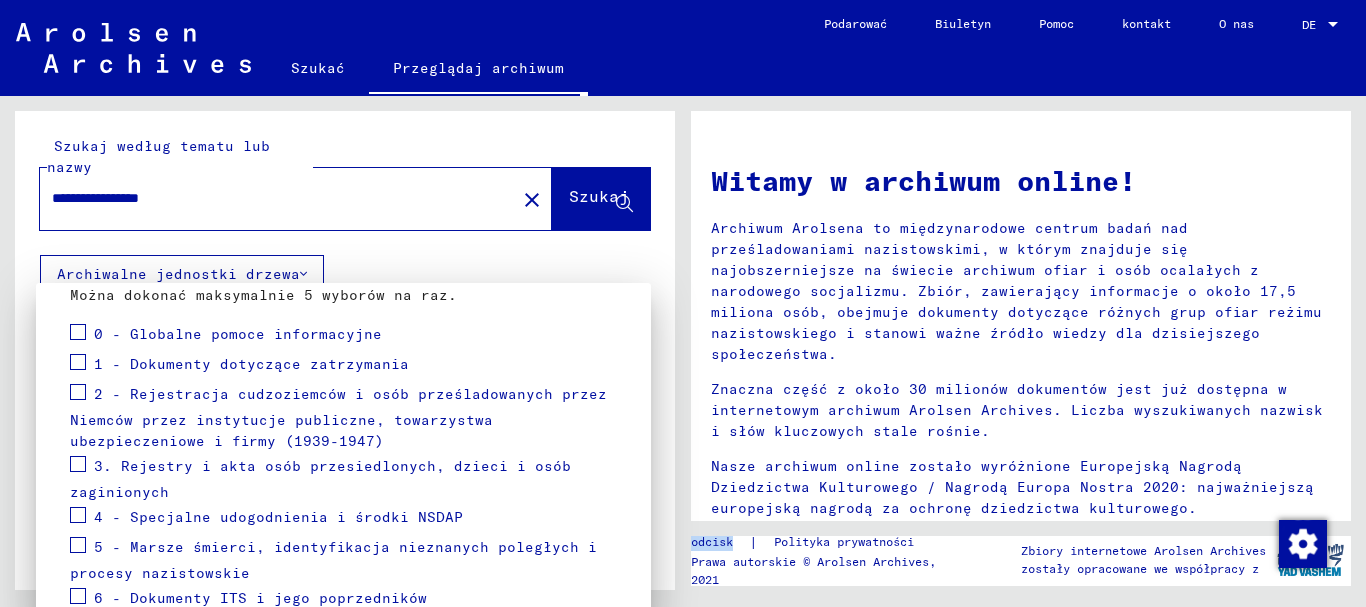 scroll, scrollTop: 233, scrollLeft: 0, axis: vertical 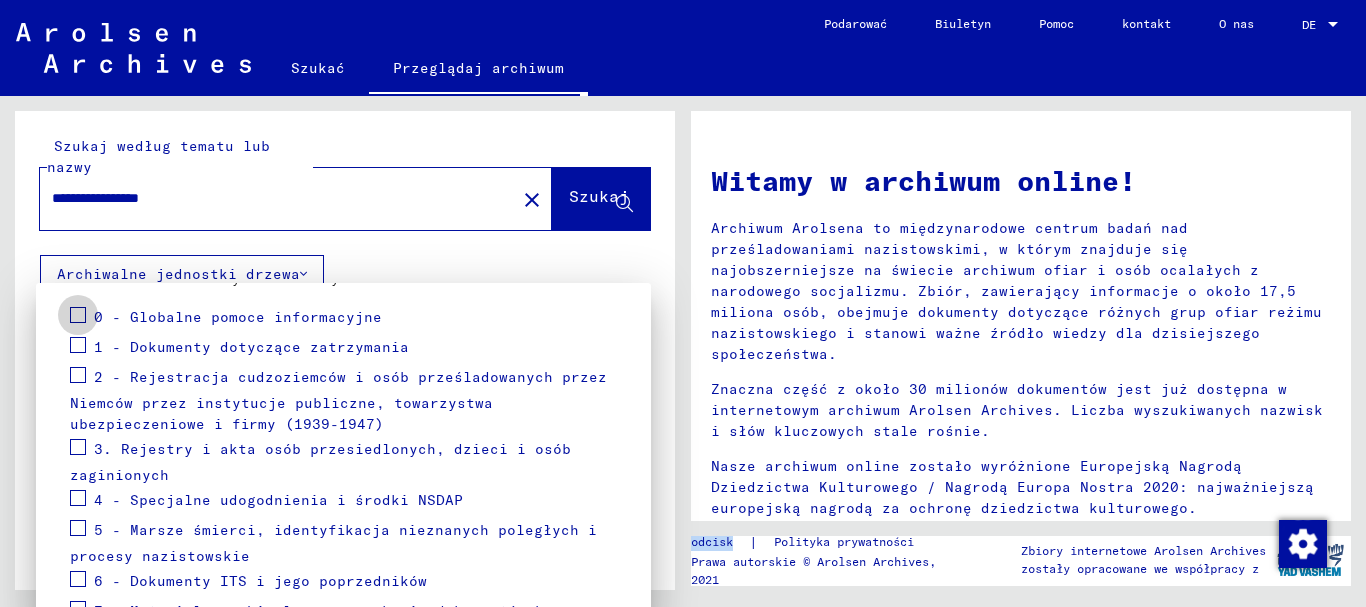 click at bounding box center [78, 315] 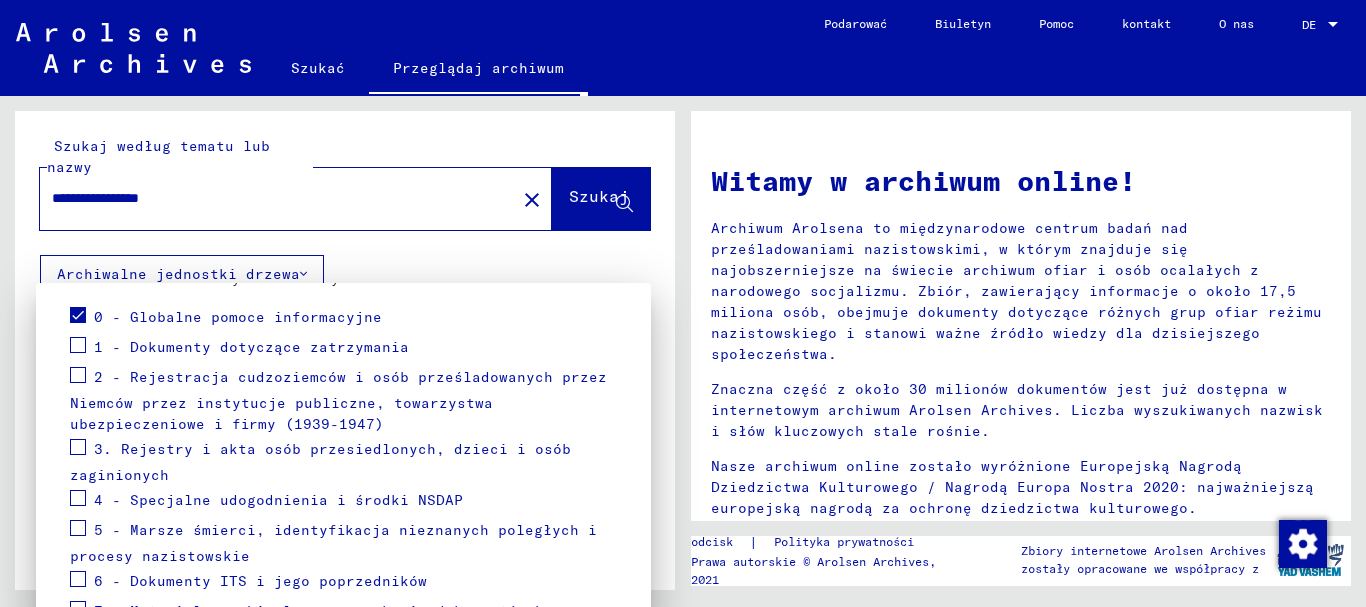 click at bounding box center (683, 303) 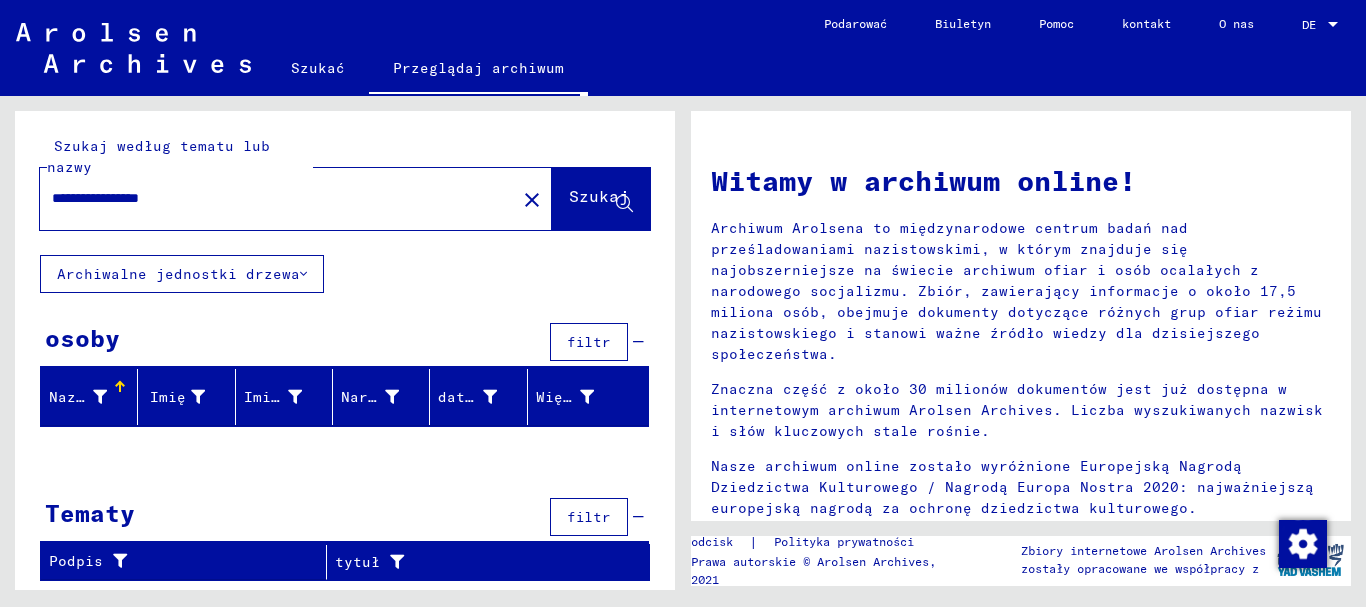 click on "Archiwalne jednostki drzewa" 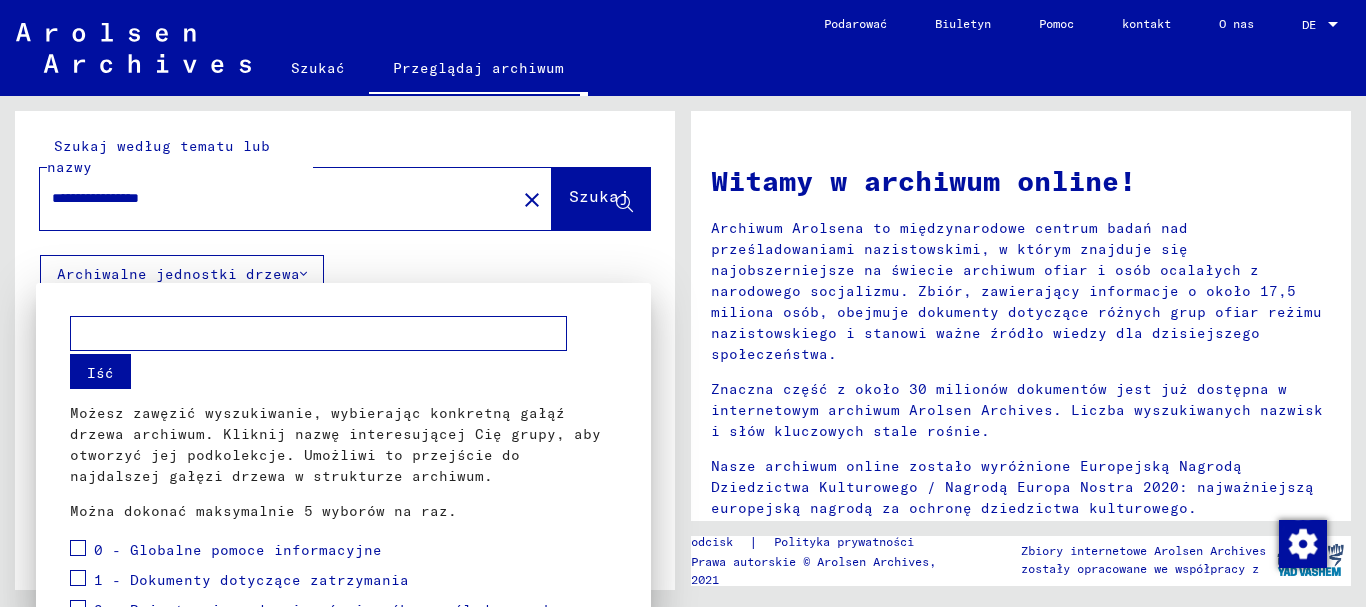 click at bounding box center (318, 333) 